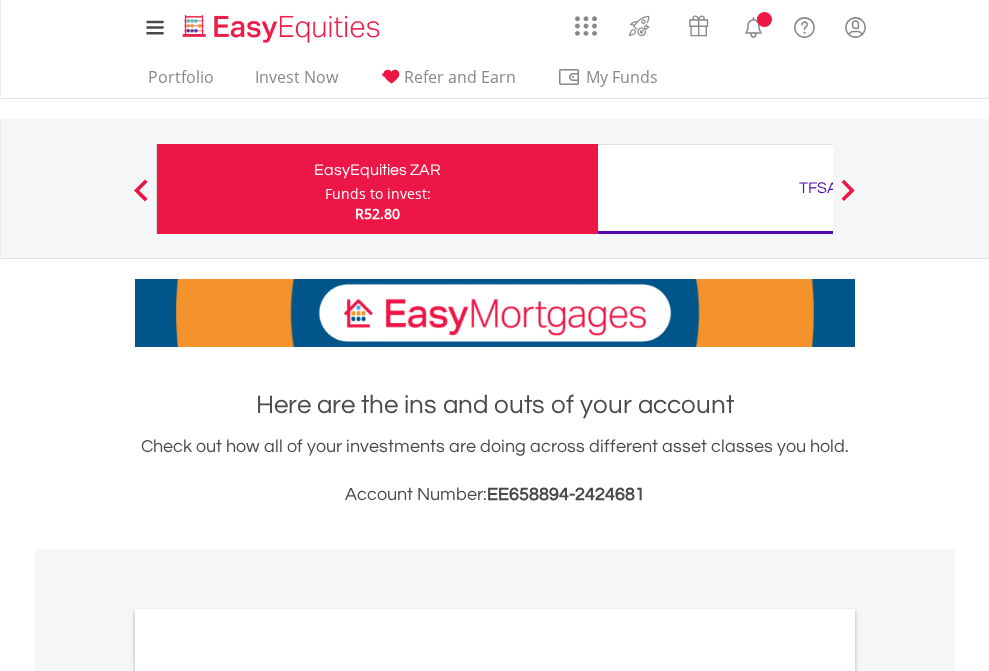 scroll, scrollTop: 0, scrollLeft: 0, axis: both 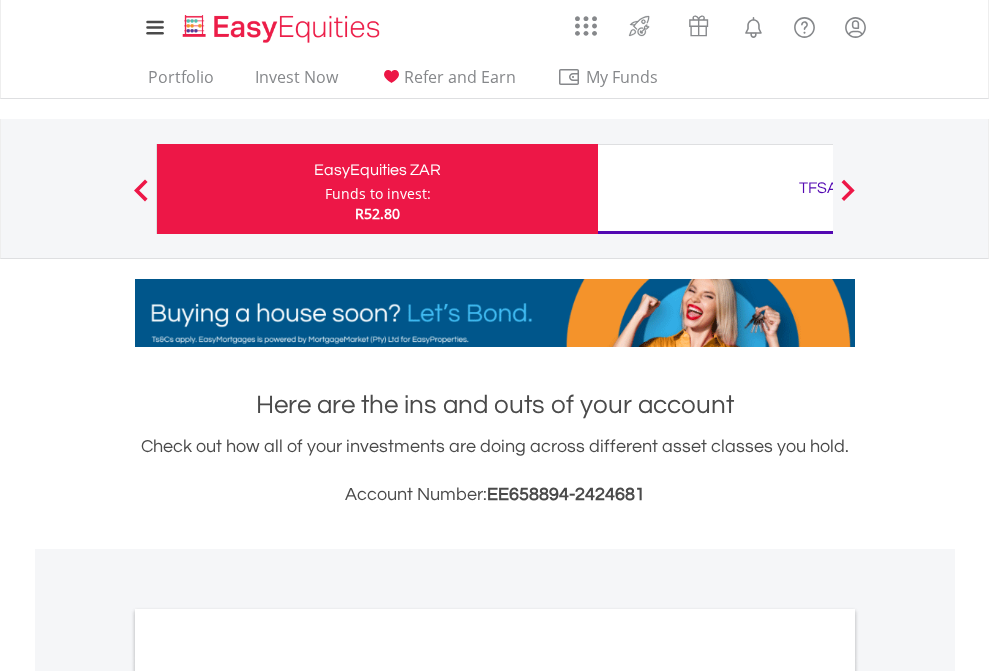 click on "Funds to invest:" at bounding box center [378, 194] 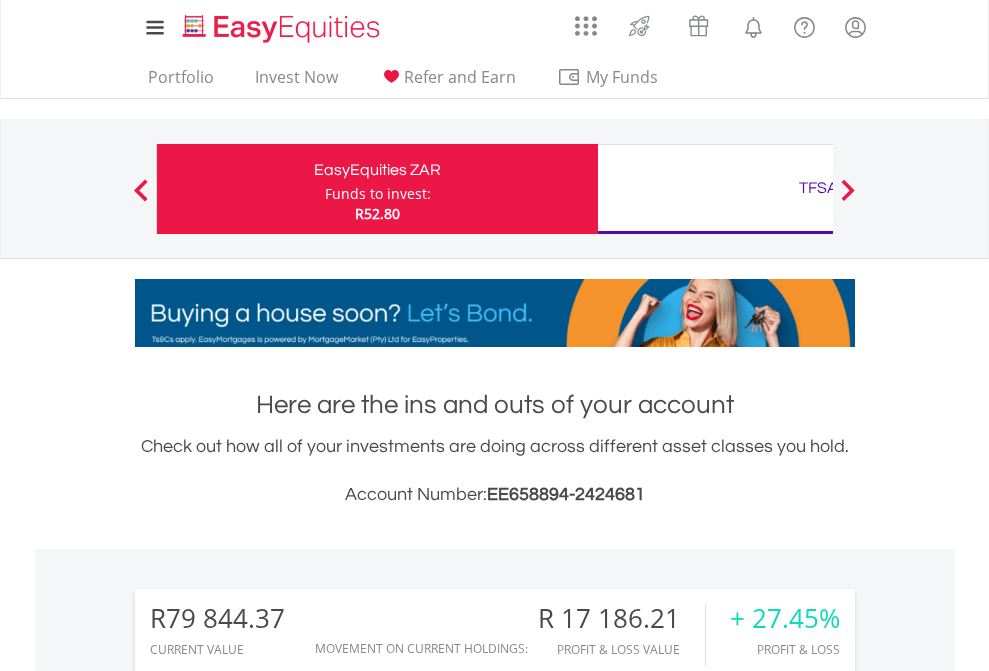 scroll, scrollTop: 999808, scrollLeft: 999687, axis: both 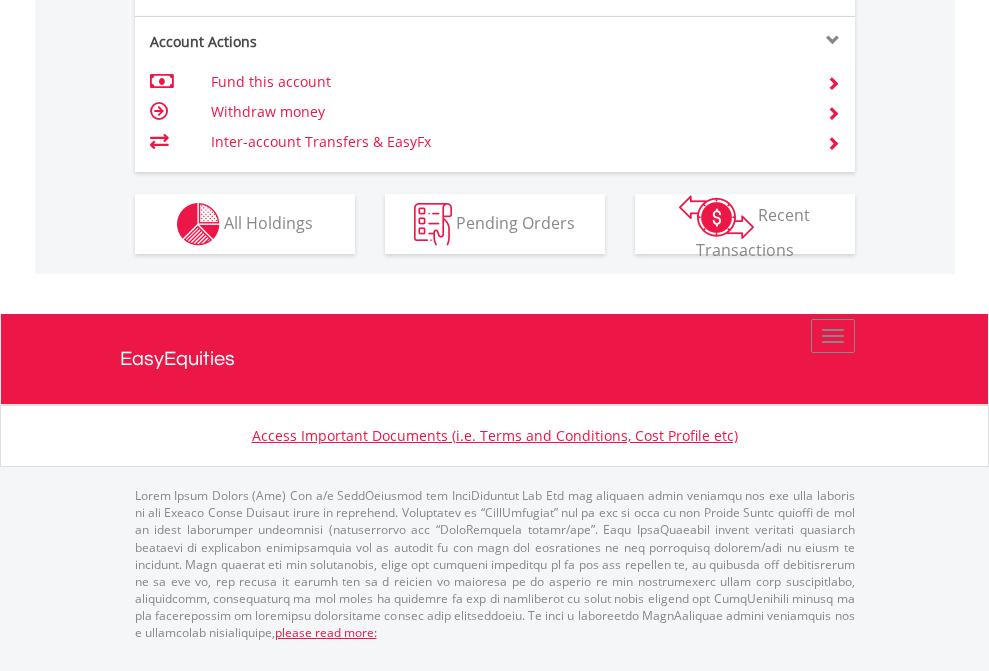 click on "Investment types" at bounding box center (706, -337) 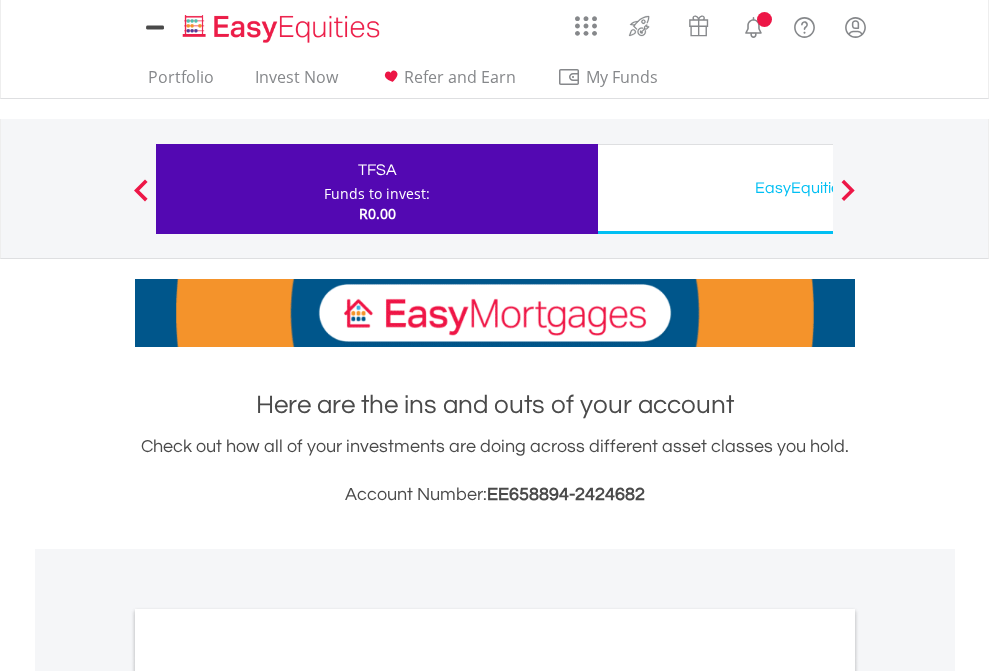 scroll, scrollTop: 0, scrollLeft: 0, axis: both 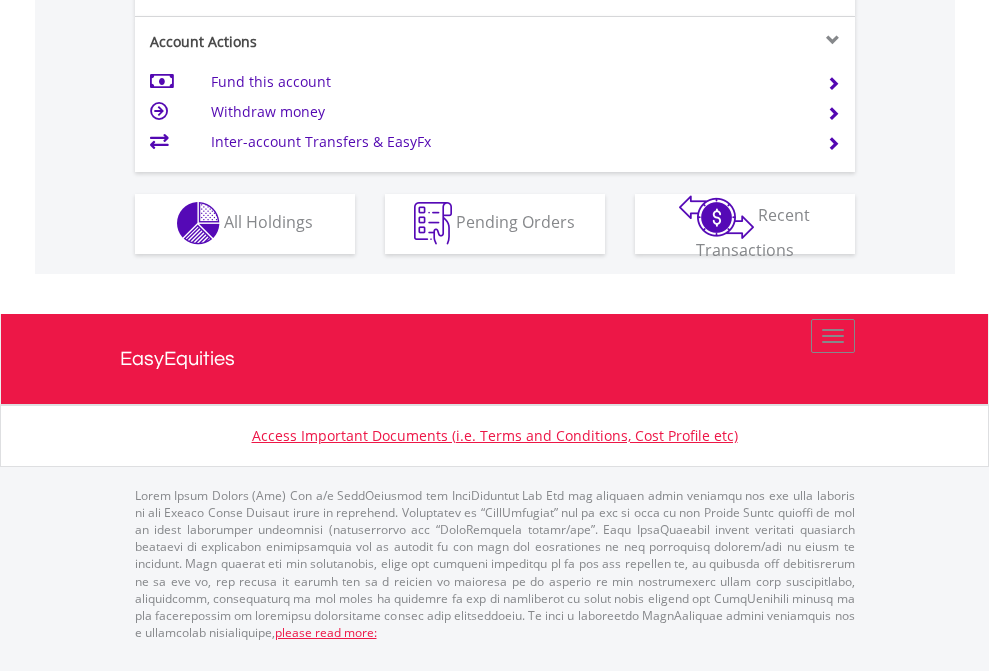 click on "Investment types" at bounding box center (706, -353) 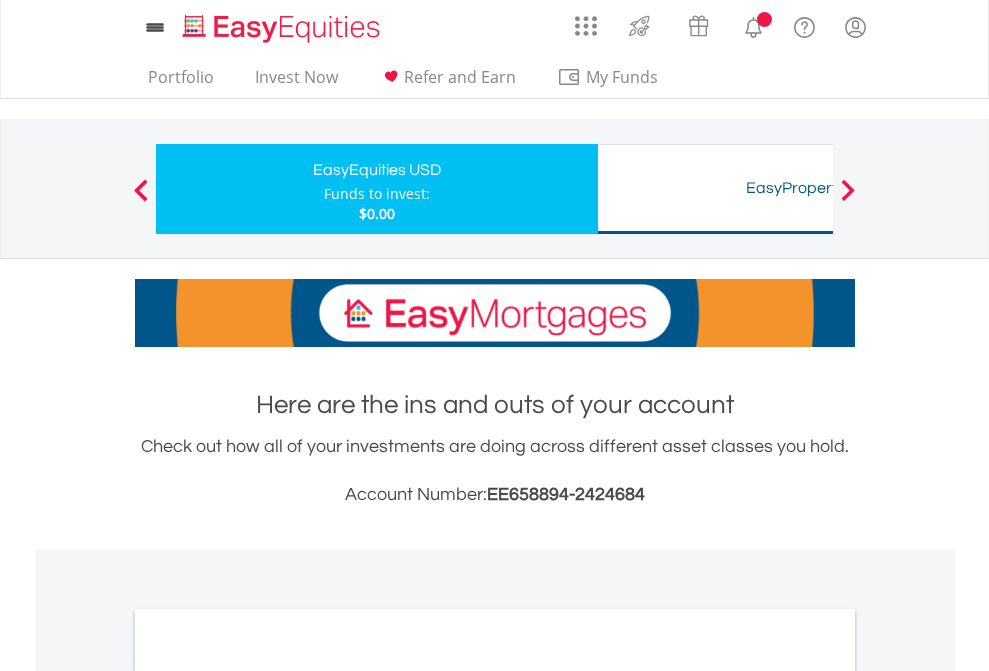 scroll, scrollTop: 0, scrollLeft: 0, axis: both 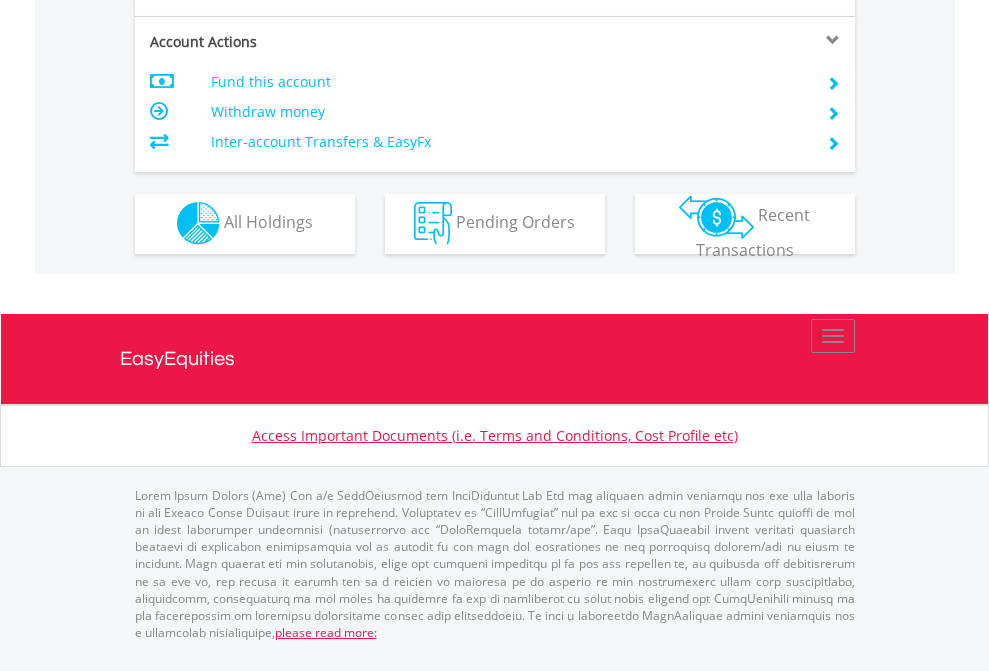 click on "Investment types" at bounding box center [706, -353] 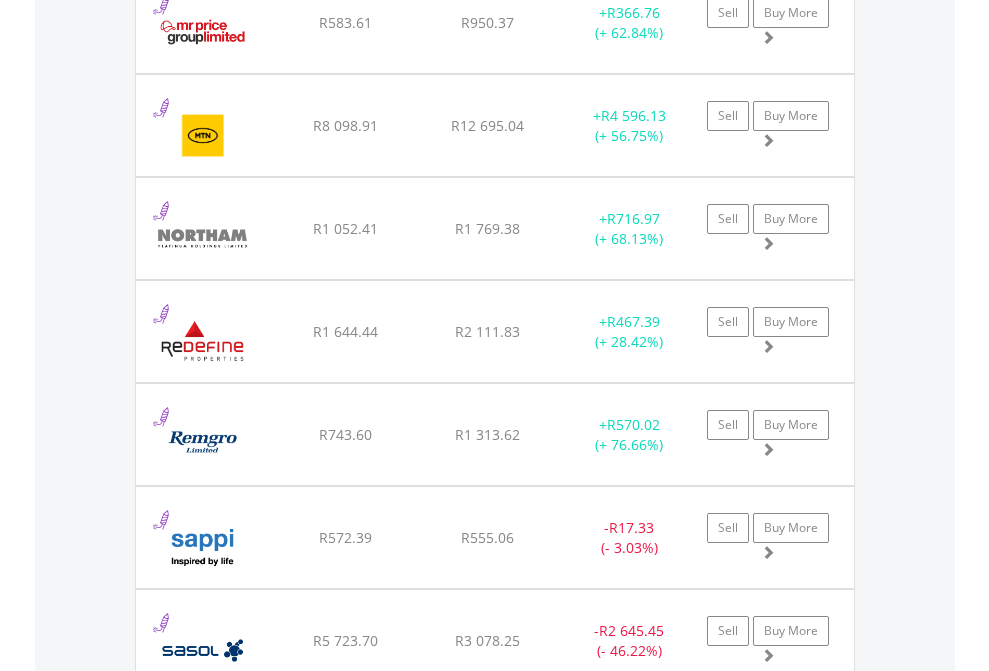 scroll, scrollTop: 144, scrollLeft: 0, axis: vertical 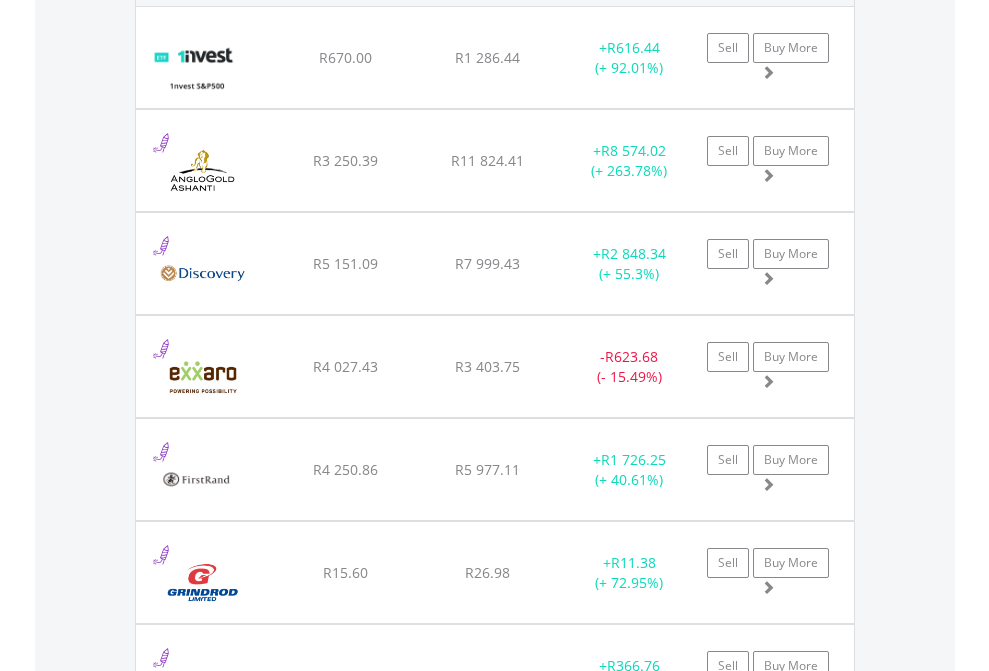 click on "TFSA" at bounding box center [818, -1092] 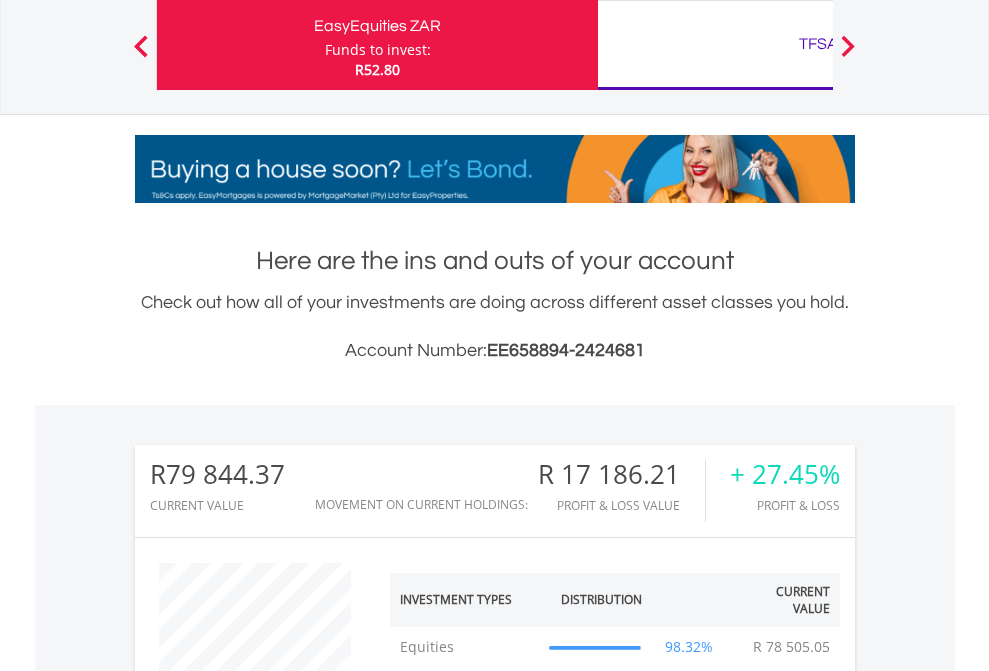 scroll, scrollTop: 999808, scrollLeft: 999687, axis: both 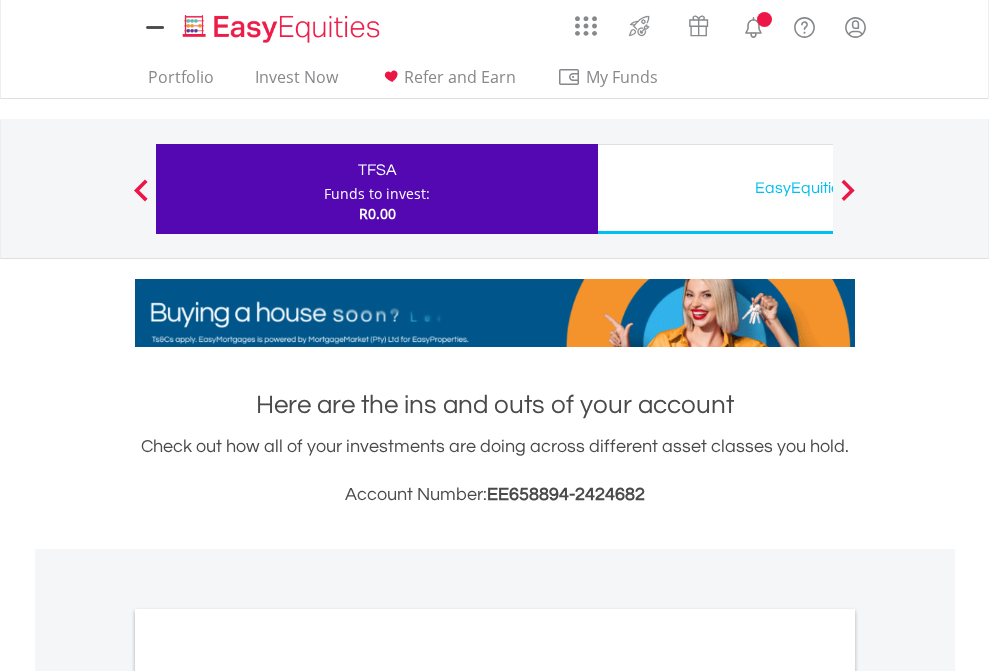 click on "All Holdings" at bounding box center (268, 1096) 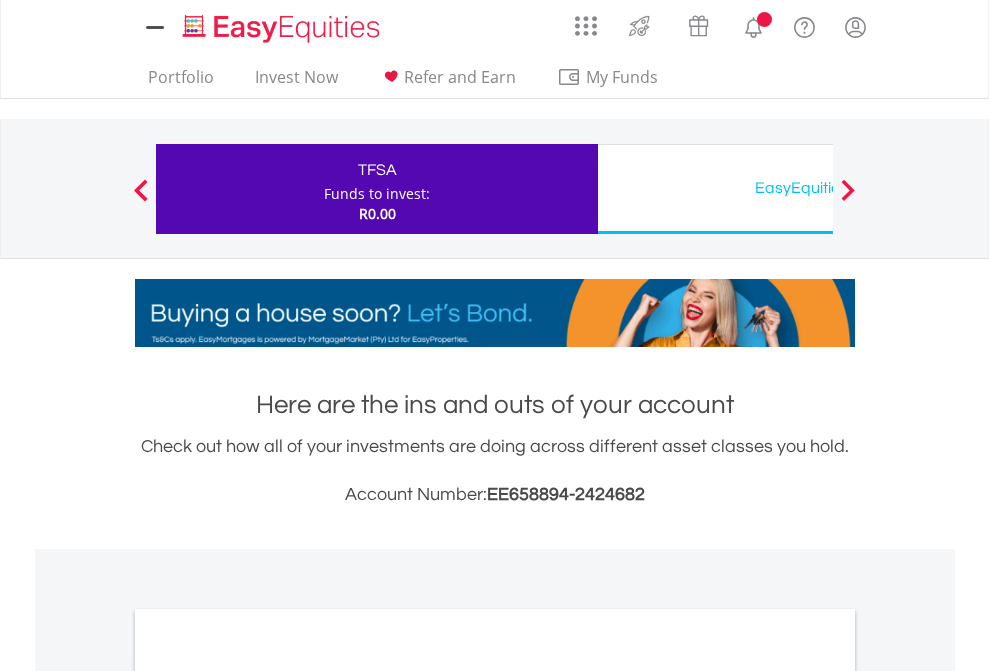 scroll, scrollTop: 1202, scrollLeft: 0, axis: vertical 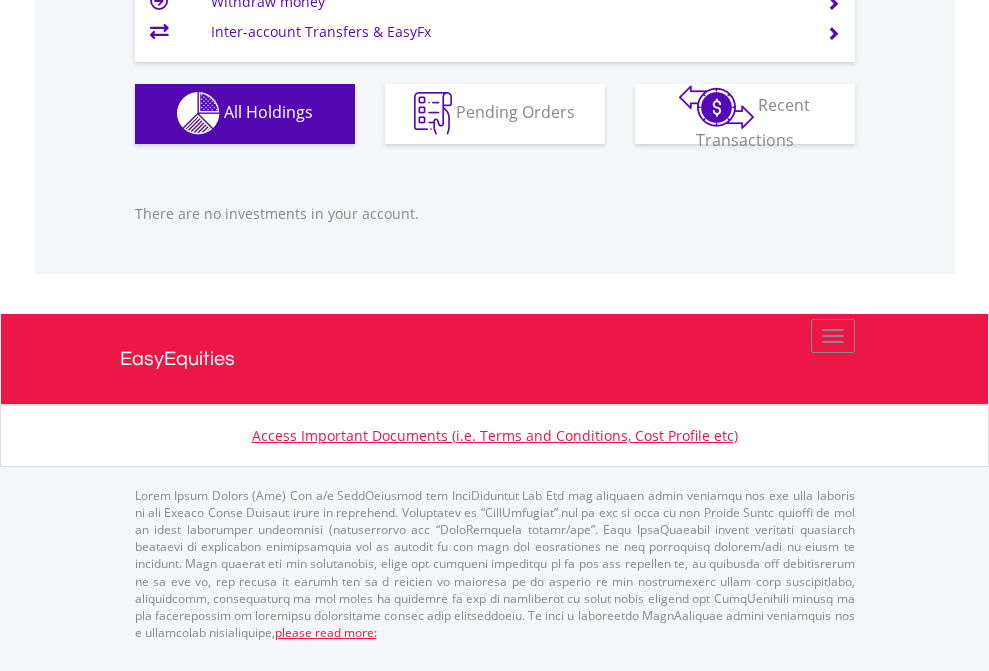 click on "EasyEquities USD" at bounding box center [818, -1142] 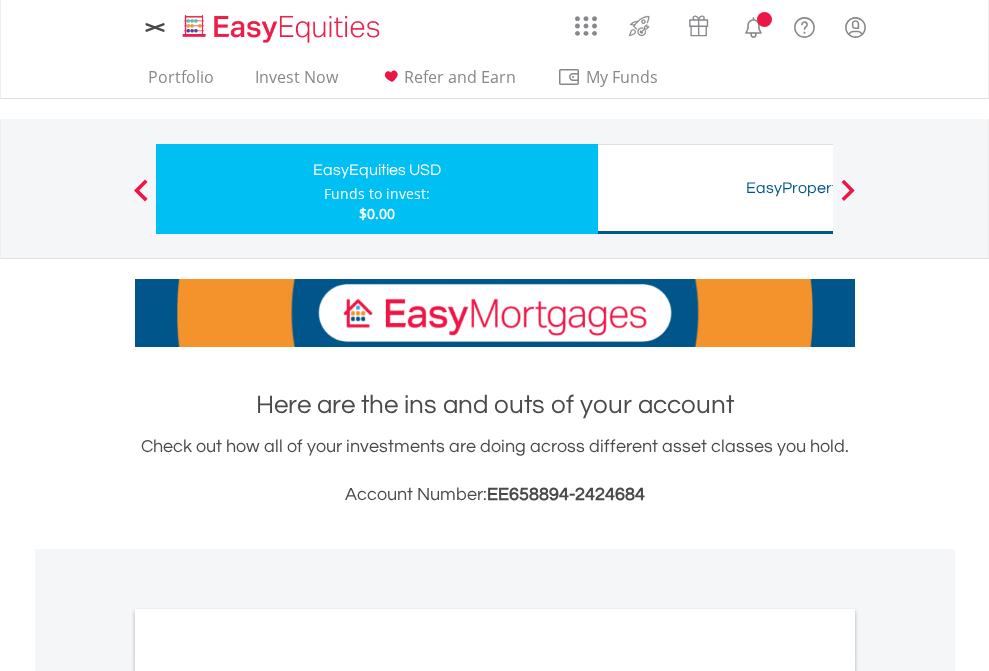 scroll, scrollTop: 0, scrollLeft: 0, axis: both 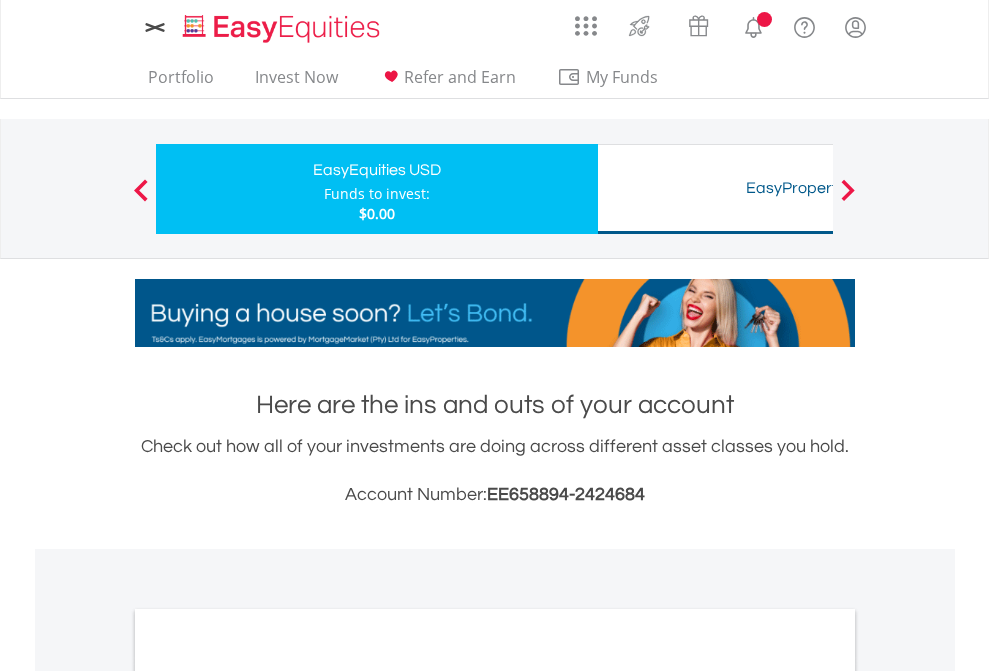 click on "All Holdings" at bounding box center (268, 1096) 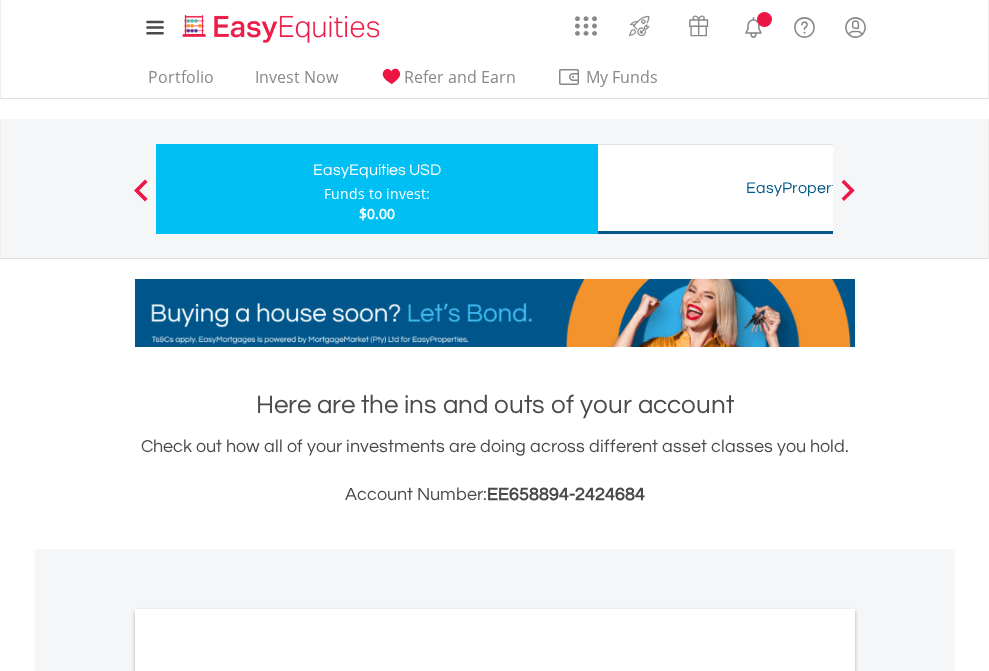 scroll, scrollTop: 1202, scrollLeft: 0, axis: vertical 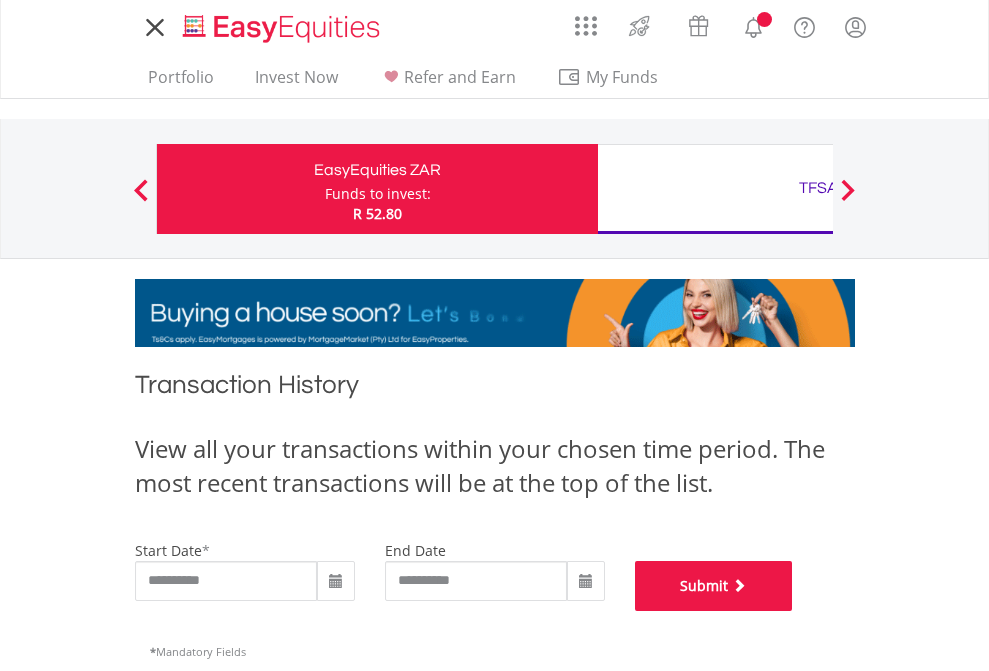 click on "Submit" at bounding box center (714, 586) 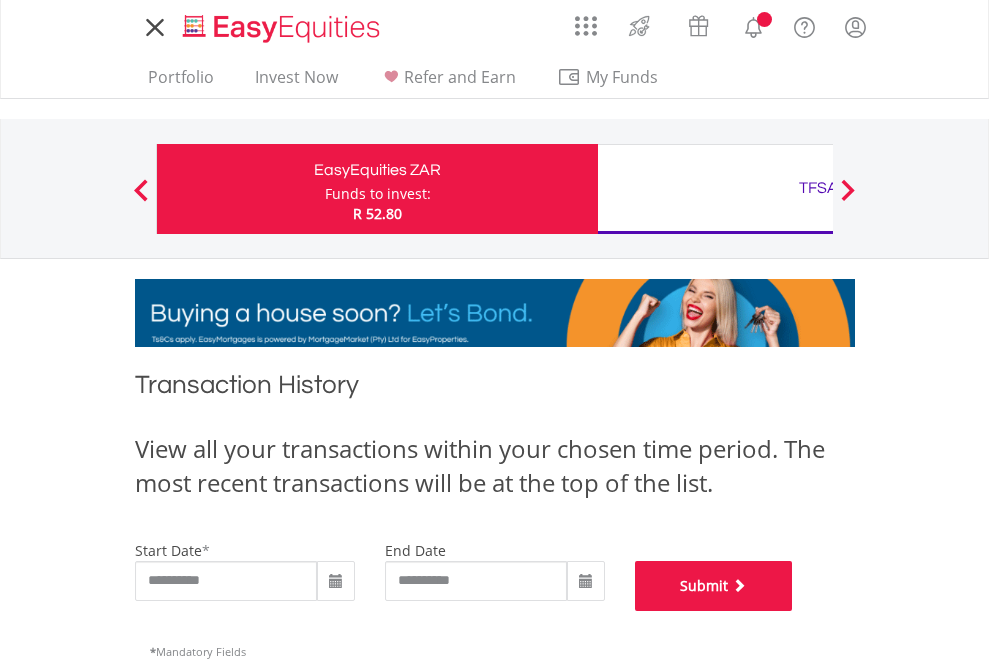 scroll, scrollTop: 811, scrollLeft: 0, axis: vertical 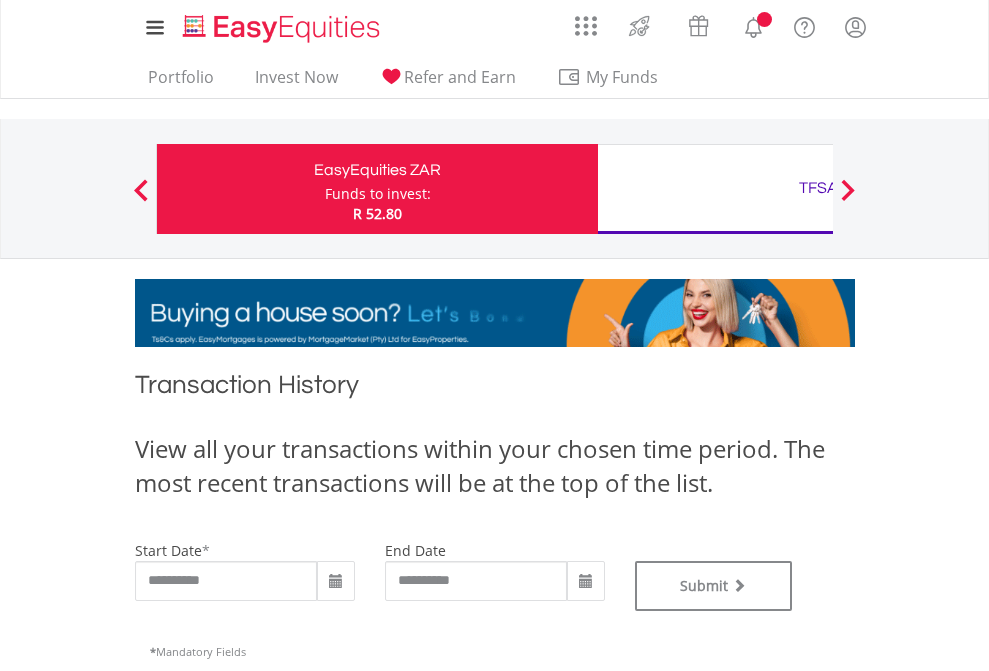 click on "TFSA" at bounding box center [818, 188] 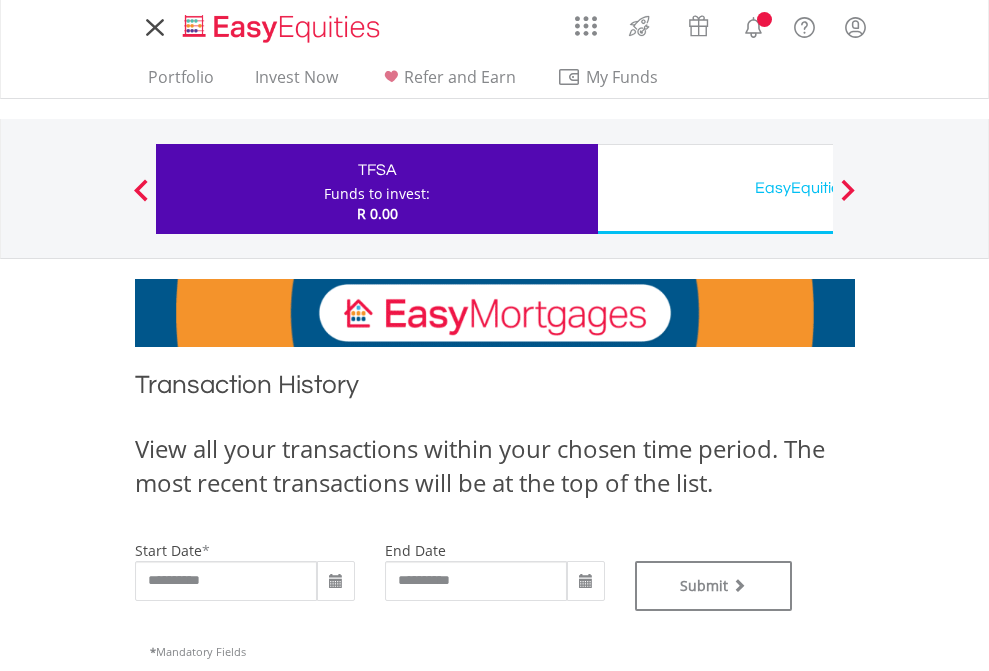 scroll, scrollTop: 0, scrollLeft: 0, axis: both 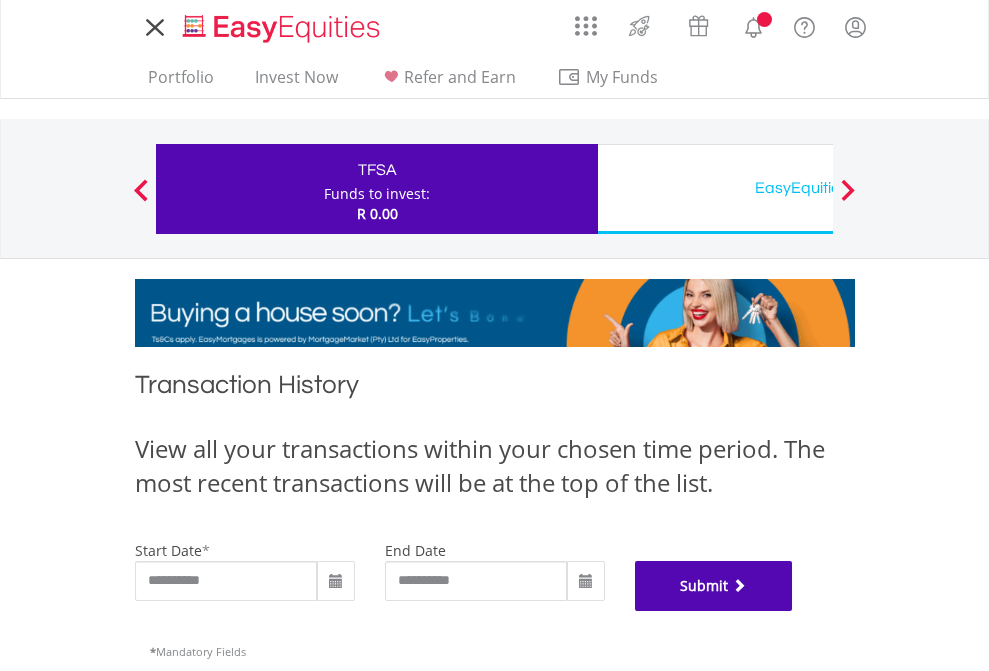 click on "Submit" at bounding box center (714, 586) 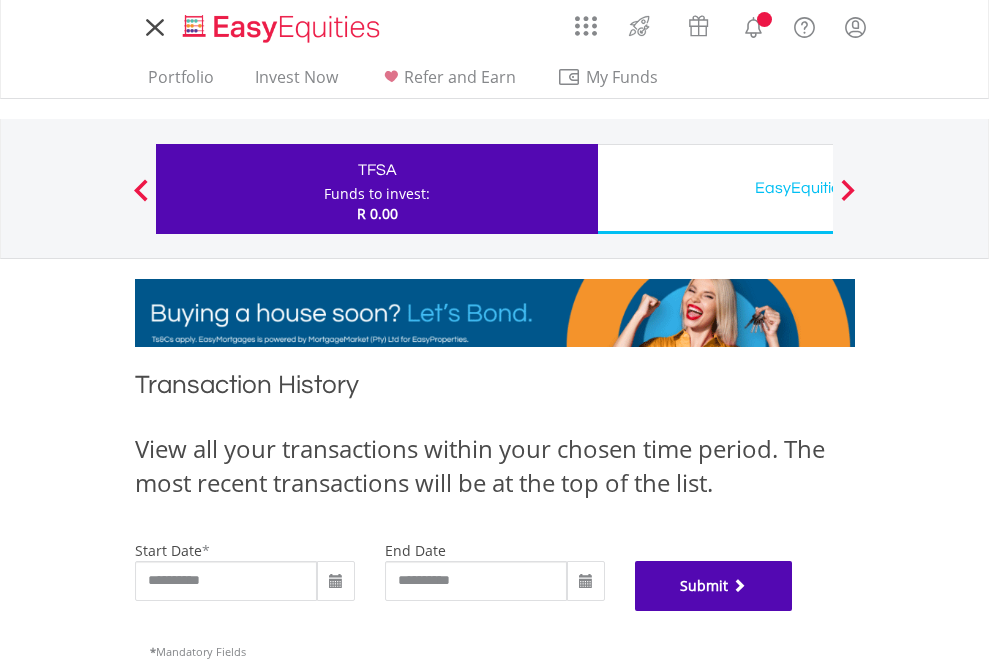 scroll, scrollTop: 811, scrollLeft: 0, axis: vertical 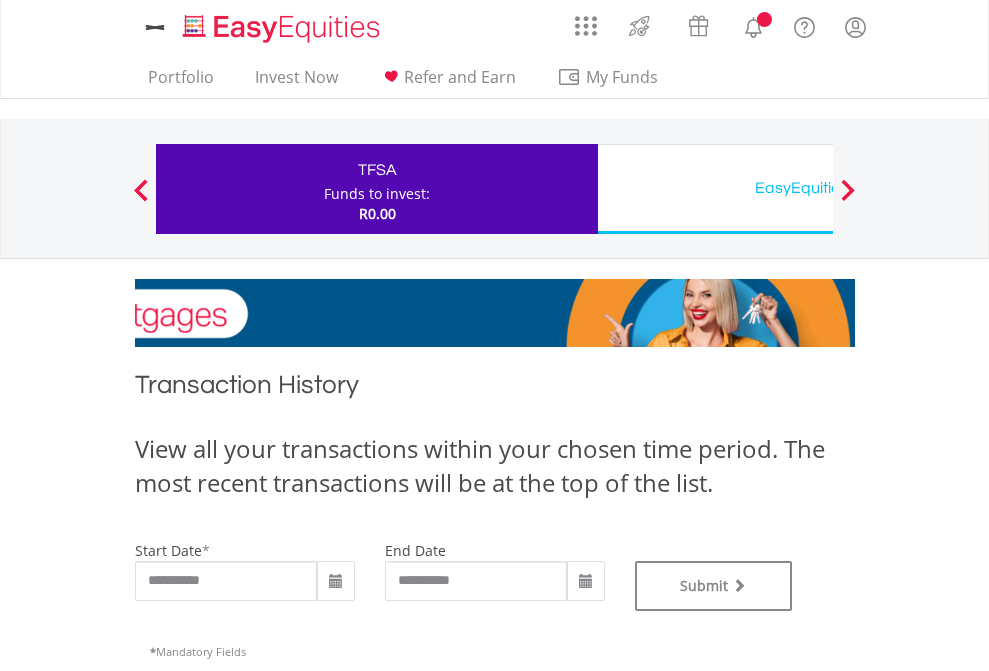 click on "EasyEquities USD" at bounding box center (818, 188) 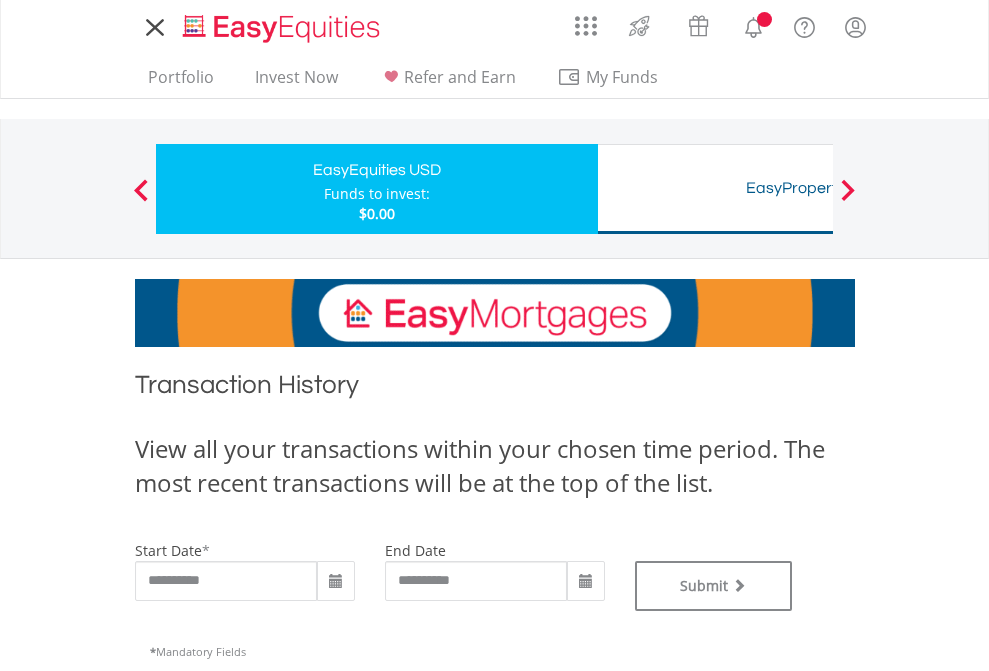 scroll, scrollTop: 0, scrollLeft: 0, axis: both 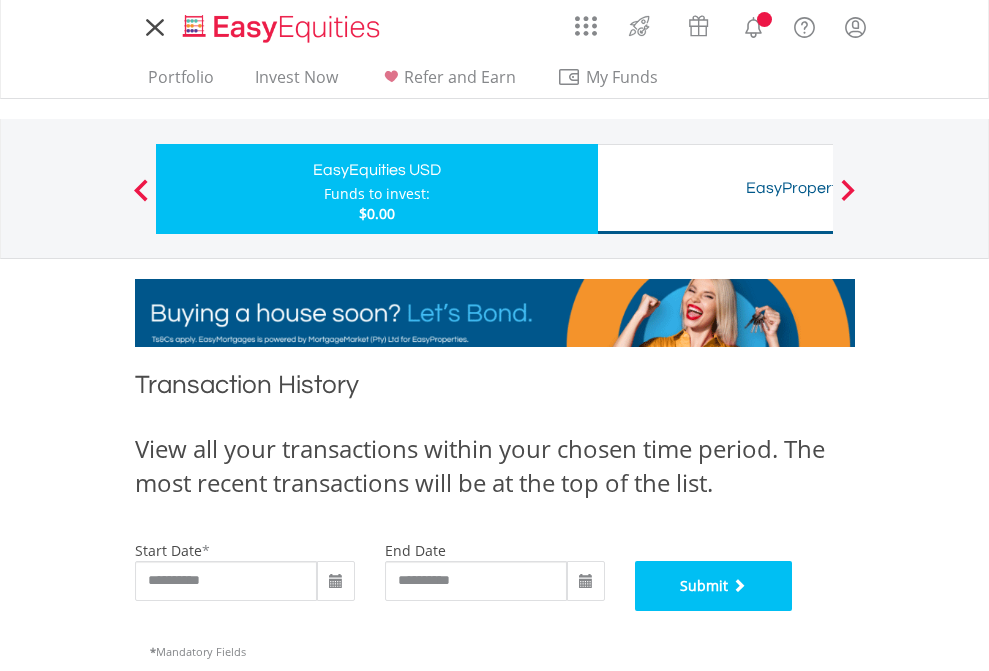 click on "Submit" at bounding box center [714, 586] 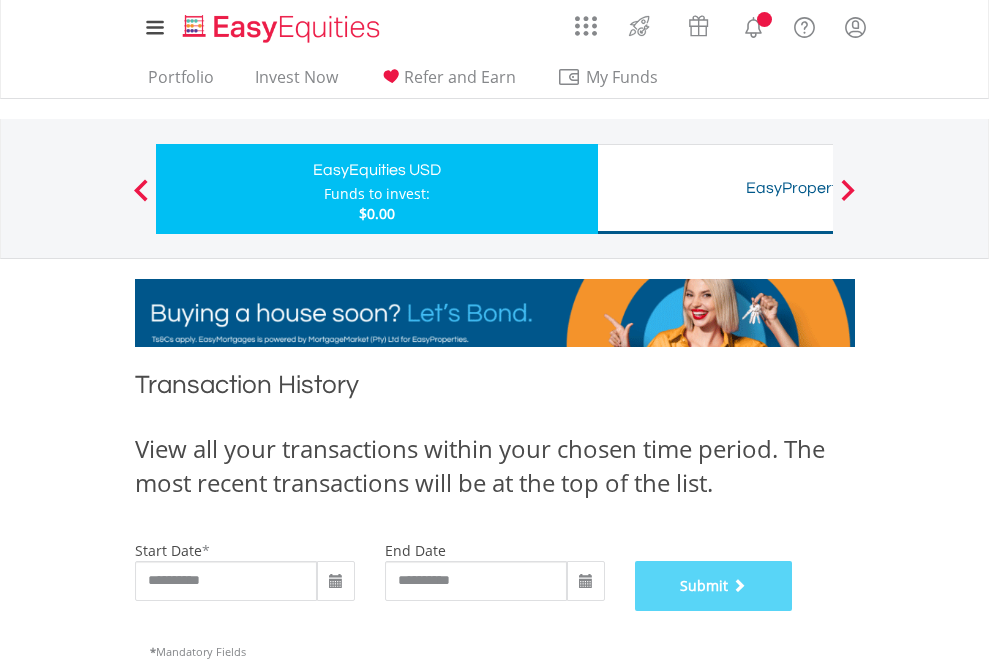 scroll, scrollTop: 811, scrollLeft: 0, axis: vertical 